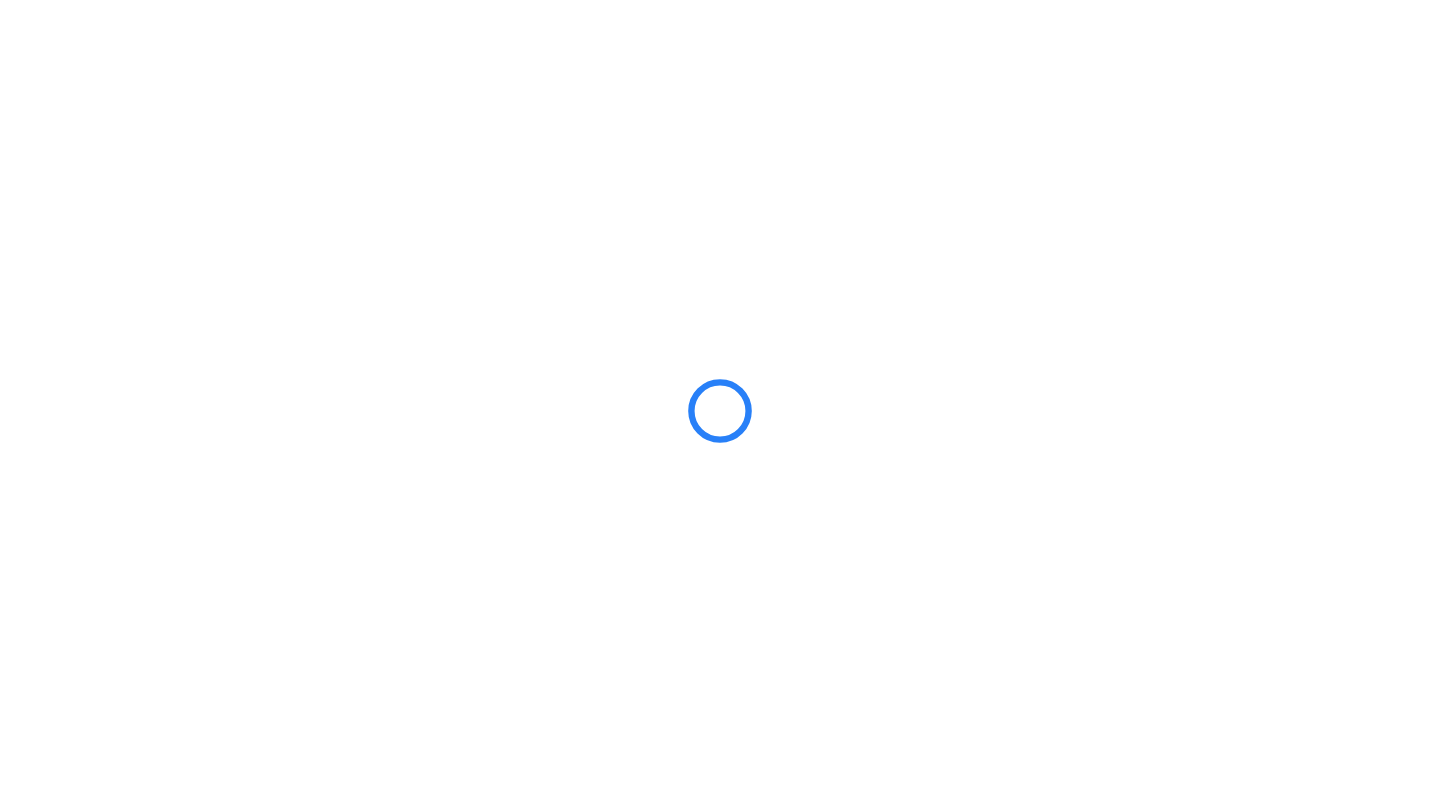 scroll, scrollTop: 0, scrollLeft: 0, axis: both 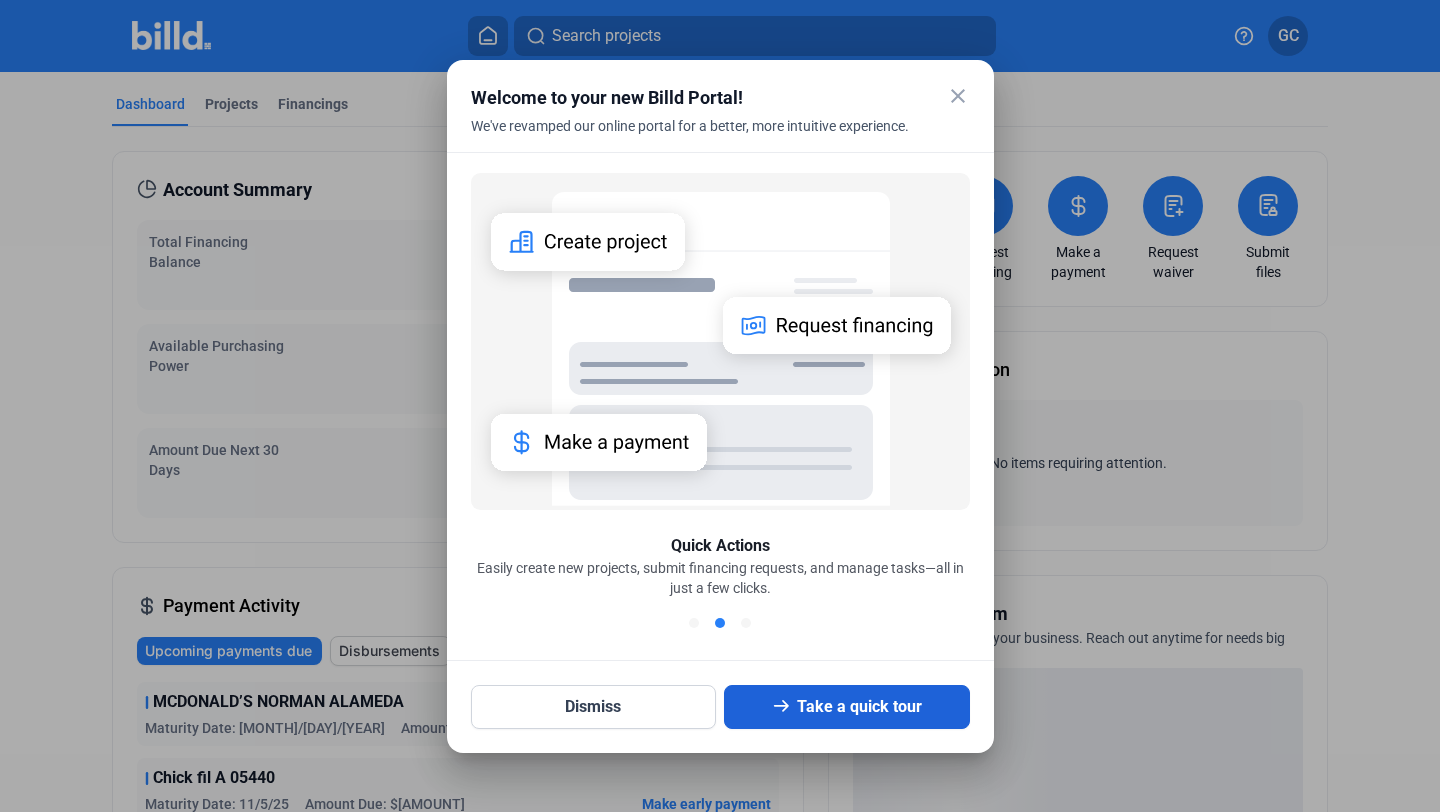 click on "Take a quick tour" at bounding box center [847, 707] 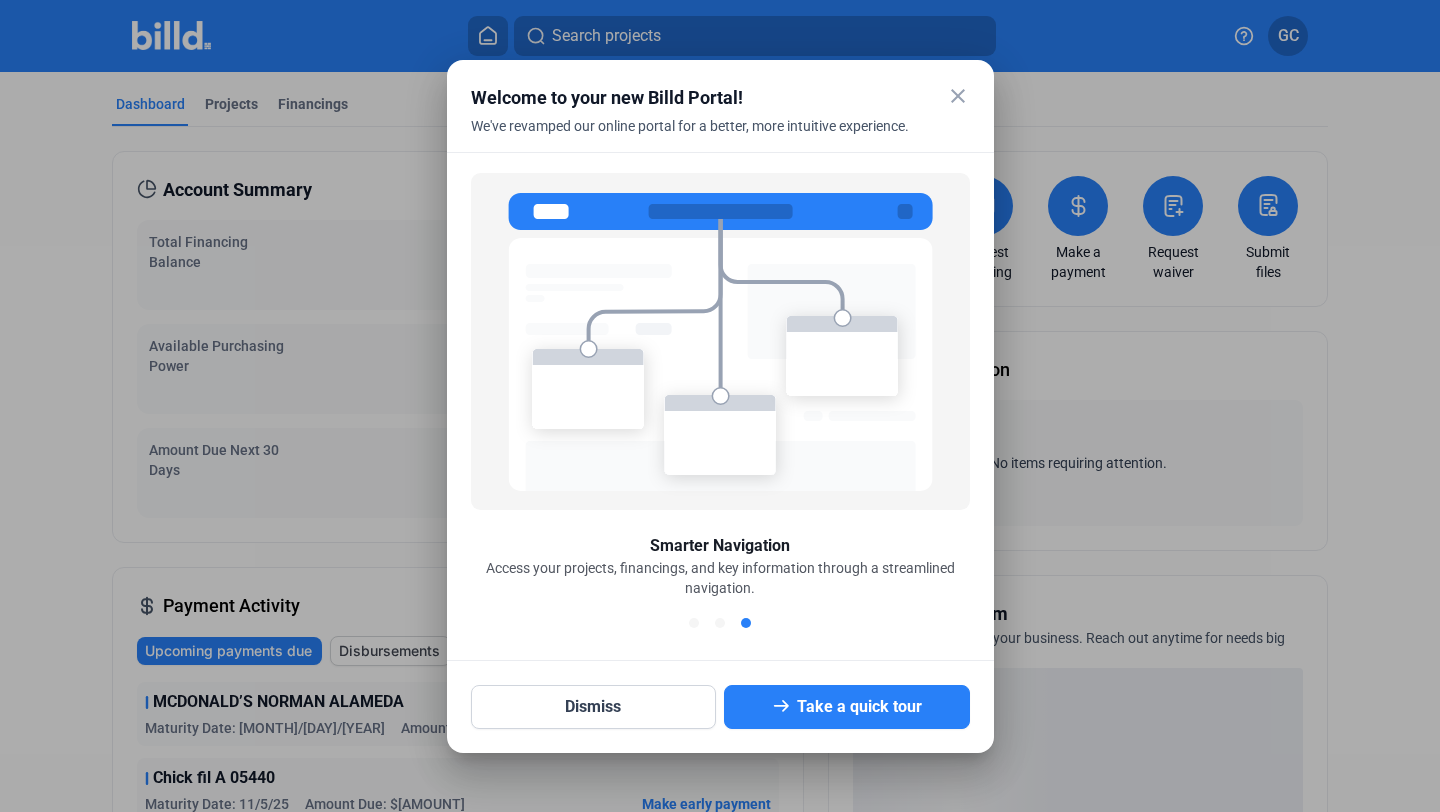 click on "close  Welcome to your new Billd Portal!   We've revamped our online portal for a better, more intuitive experience.   Smarter Navigation   Access your projects, financings, and key information through a streamlined navigation.   Dismiss   Take a quick tour" at bounding box center (720, 406) 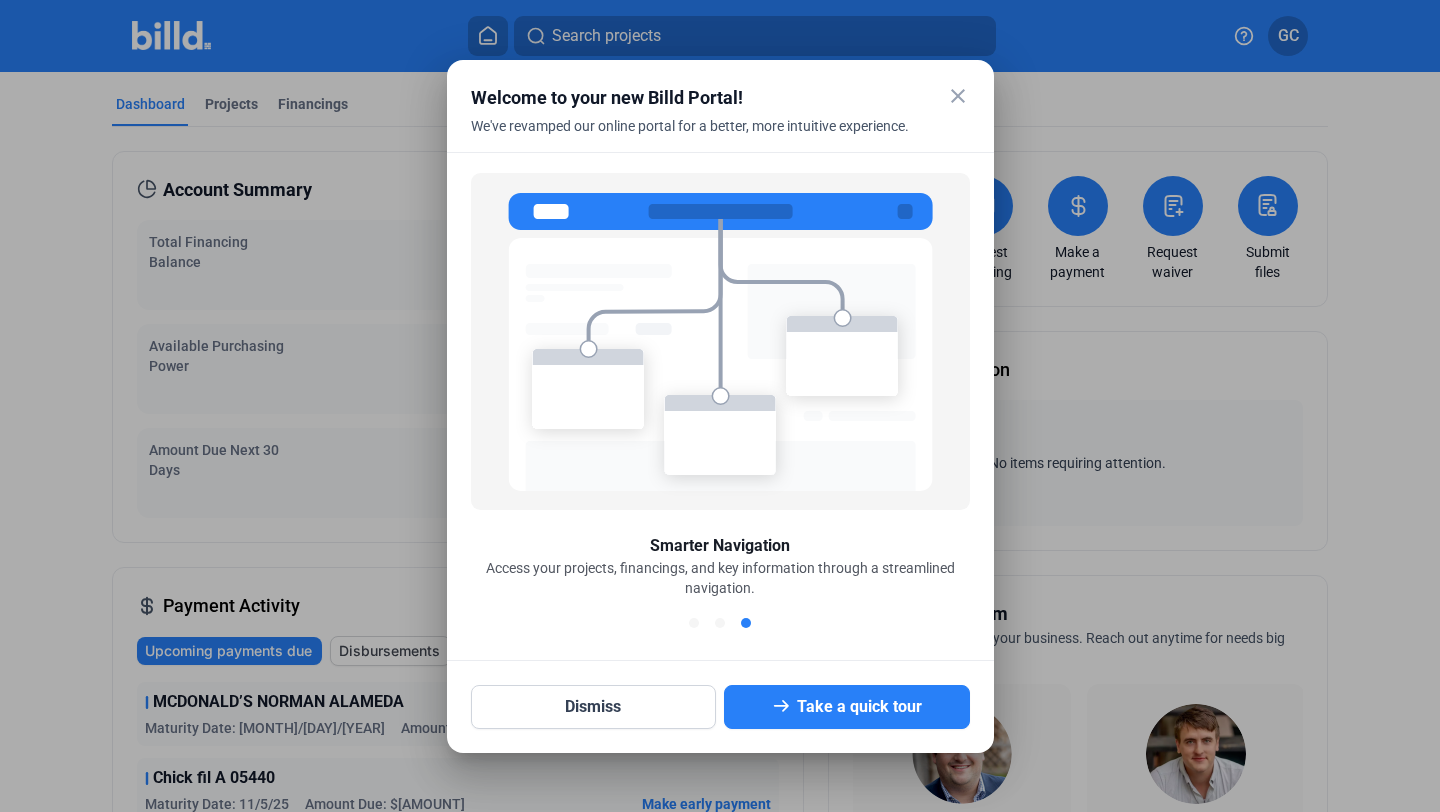 click on "close" at bounding box center [958, 96] 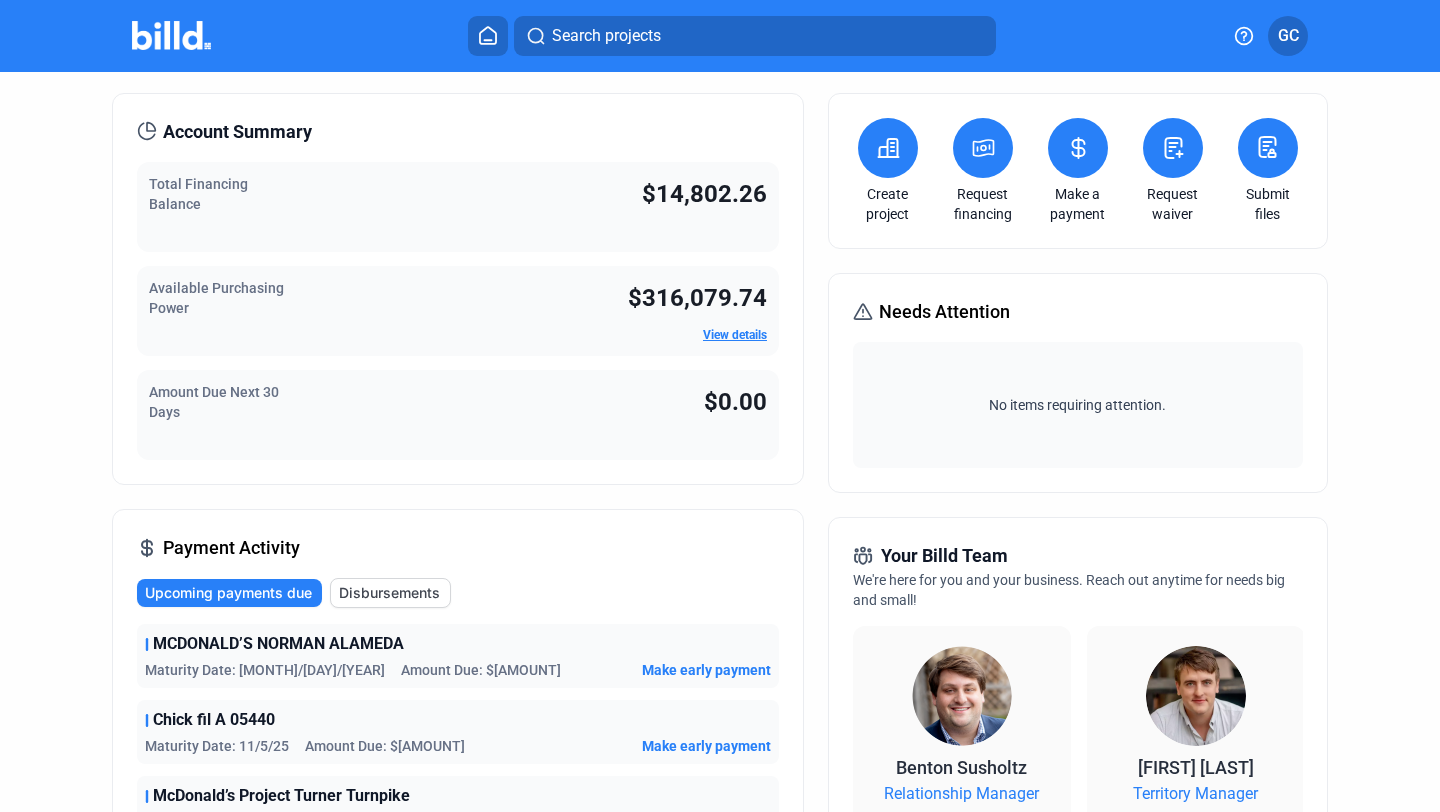 scroll, scrollTop: 0, scrollLeft: 0, axis: both 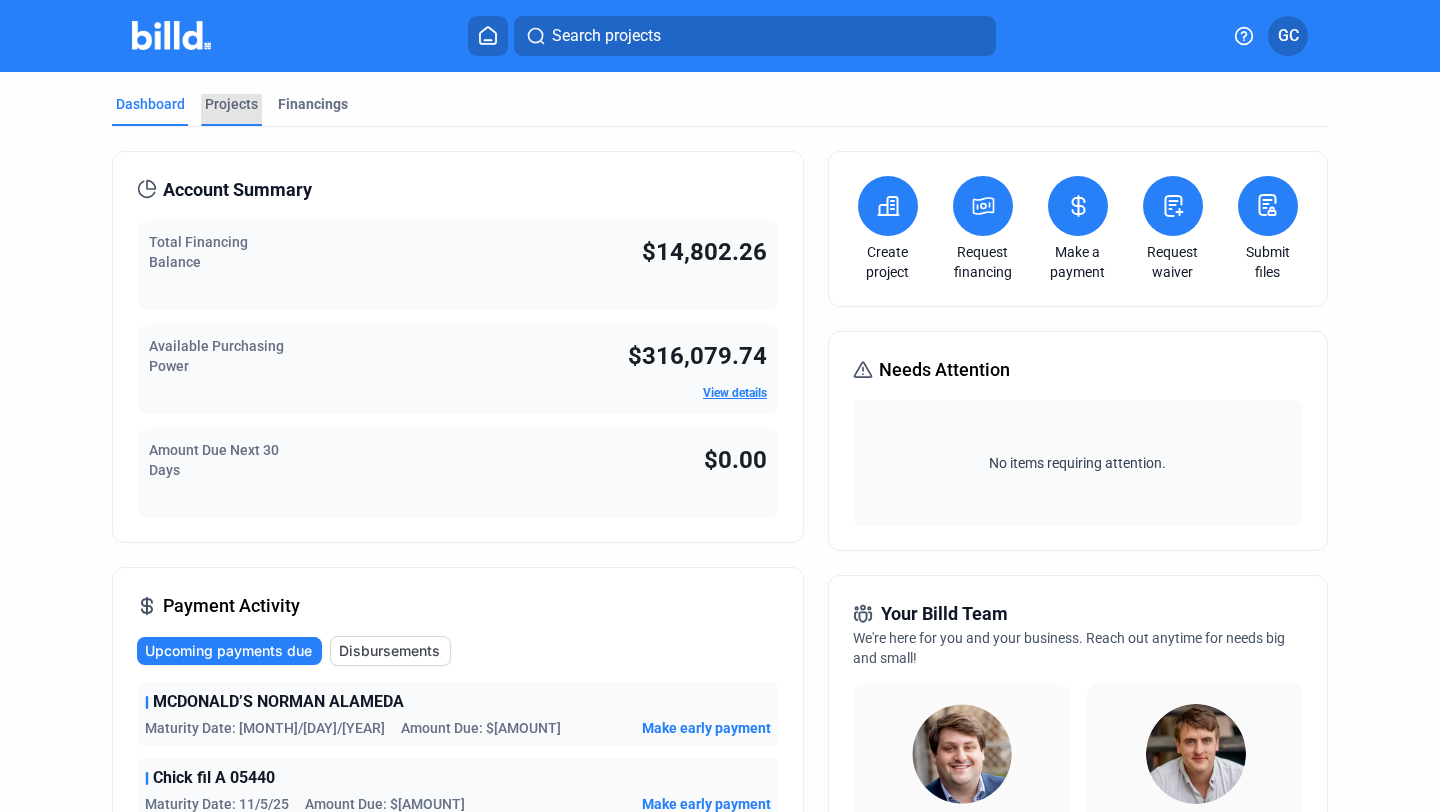 click on "Projects" at bounding box center (231, 104) 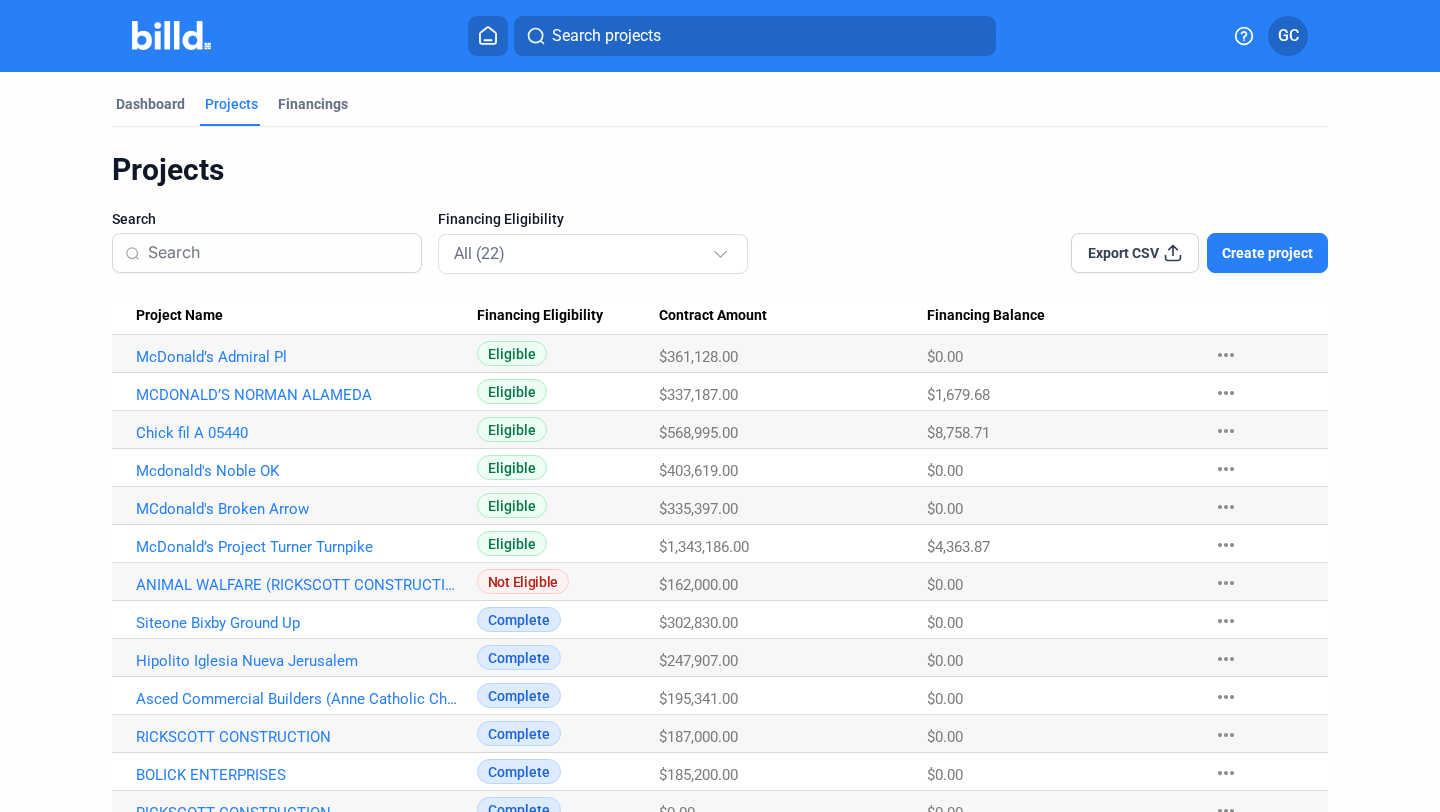 click on "Chick fil A 05440" at bounding box center (294, 354) 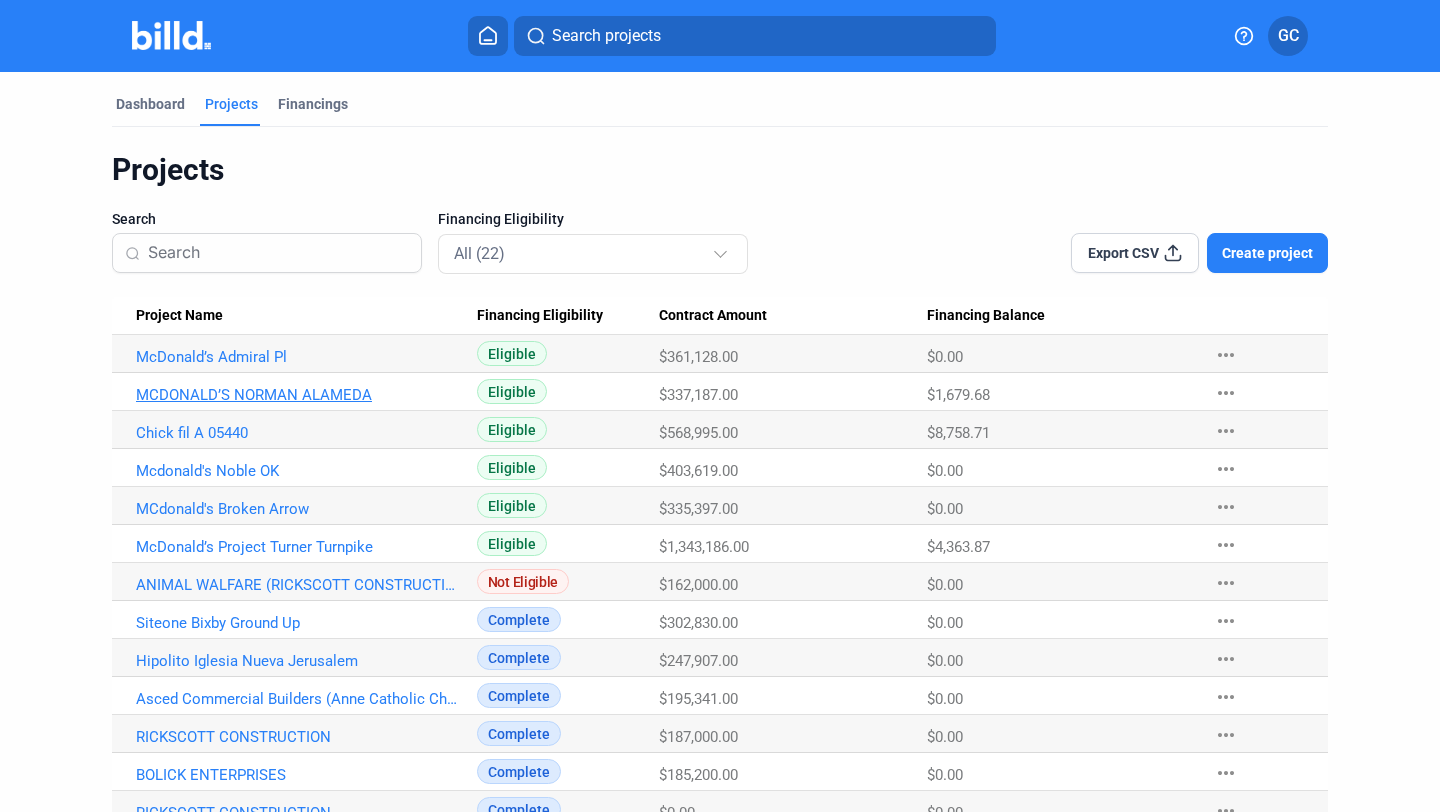 click on "MCDONALD’S NORMAN ALAMEDA" at bounding box center (297, 357) 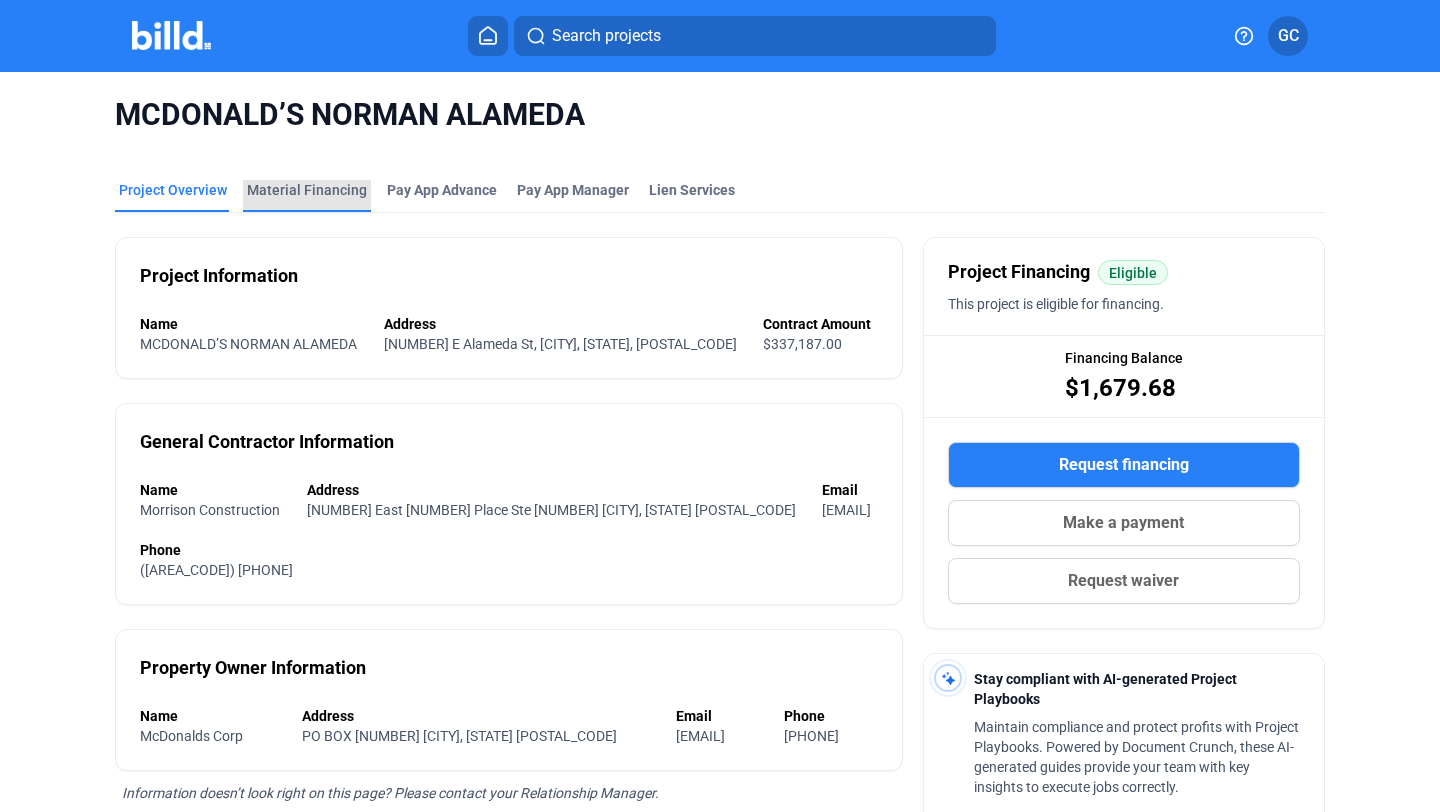 click on "Material Financing" at bounding box center [307, 190] 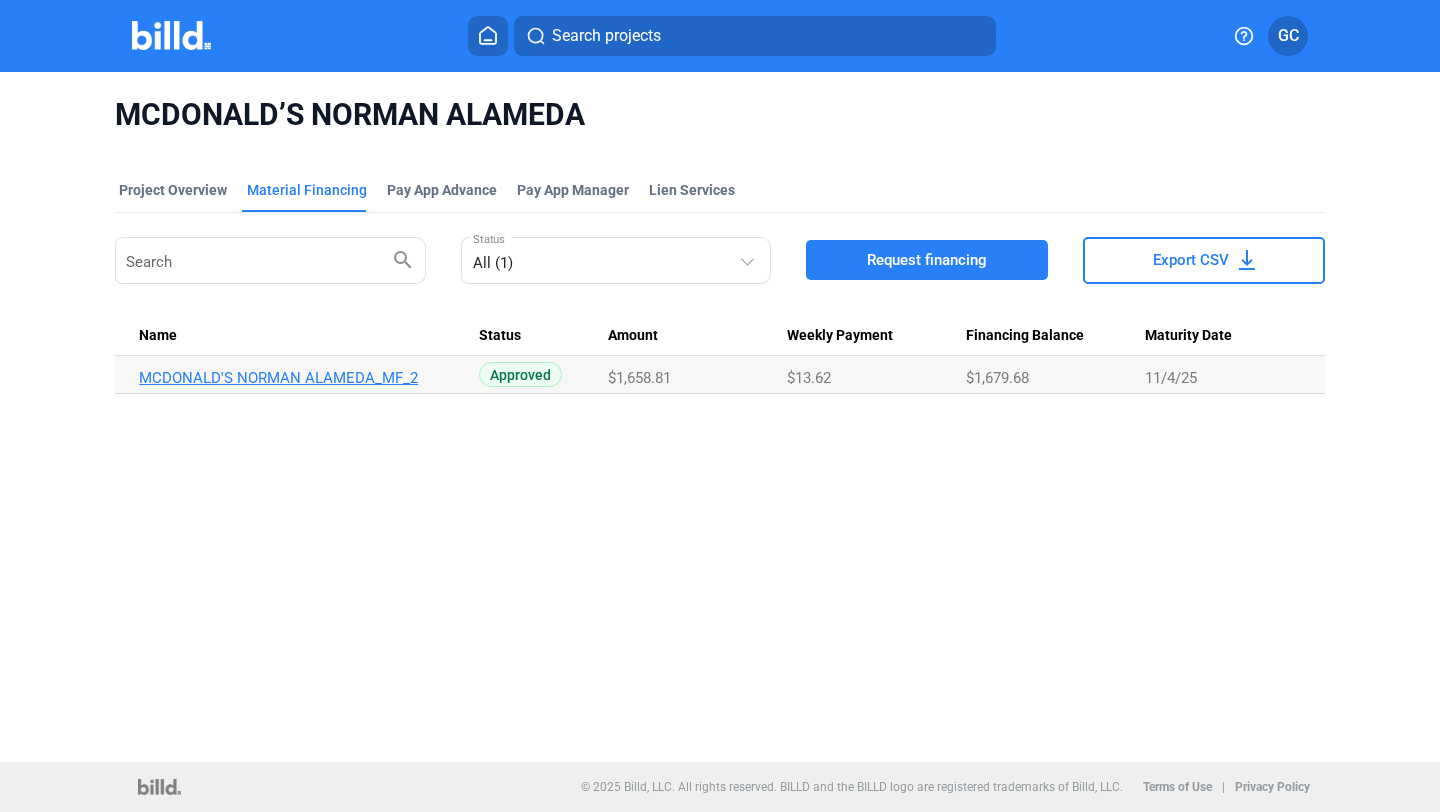 click on "MCDONALD'S NORMAN ALAMEDA_MF_2" at bounding box center (300, 378) 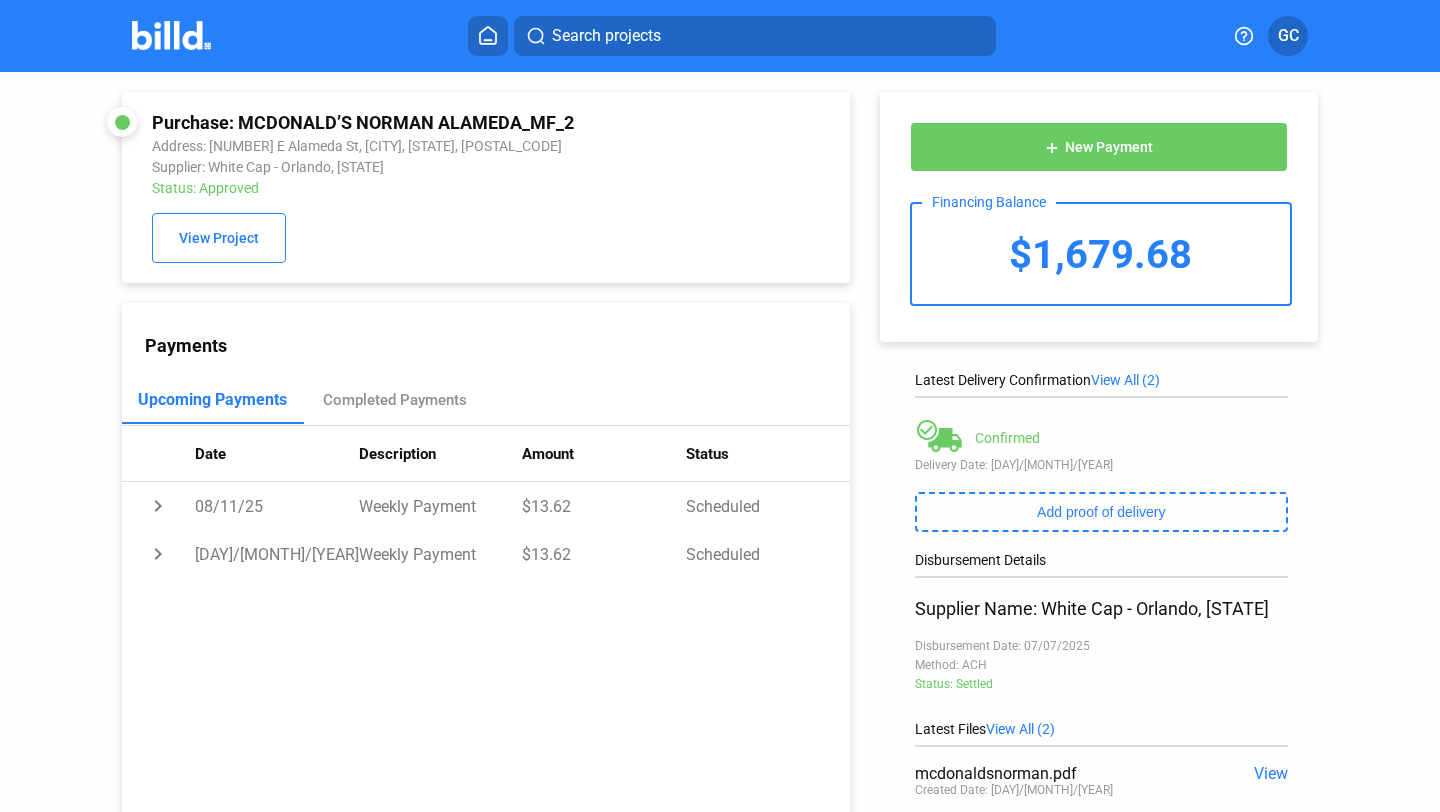 click at bounding box center [171, 35] 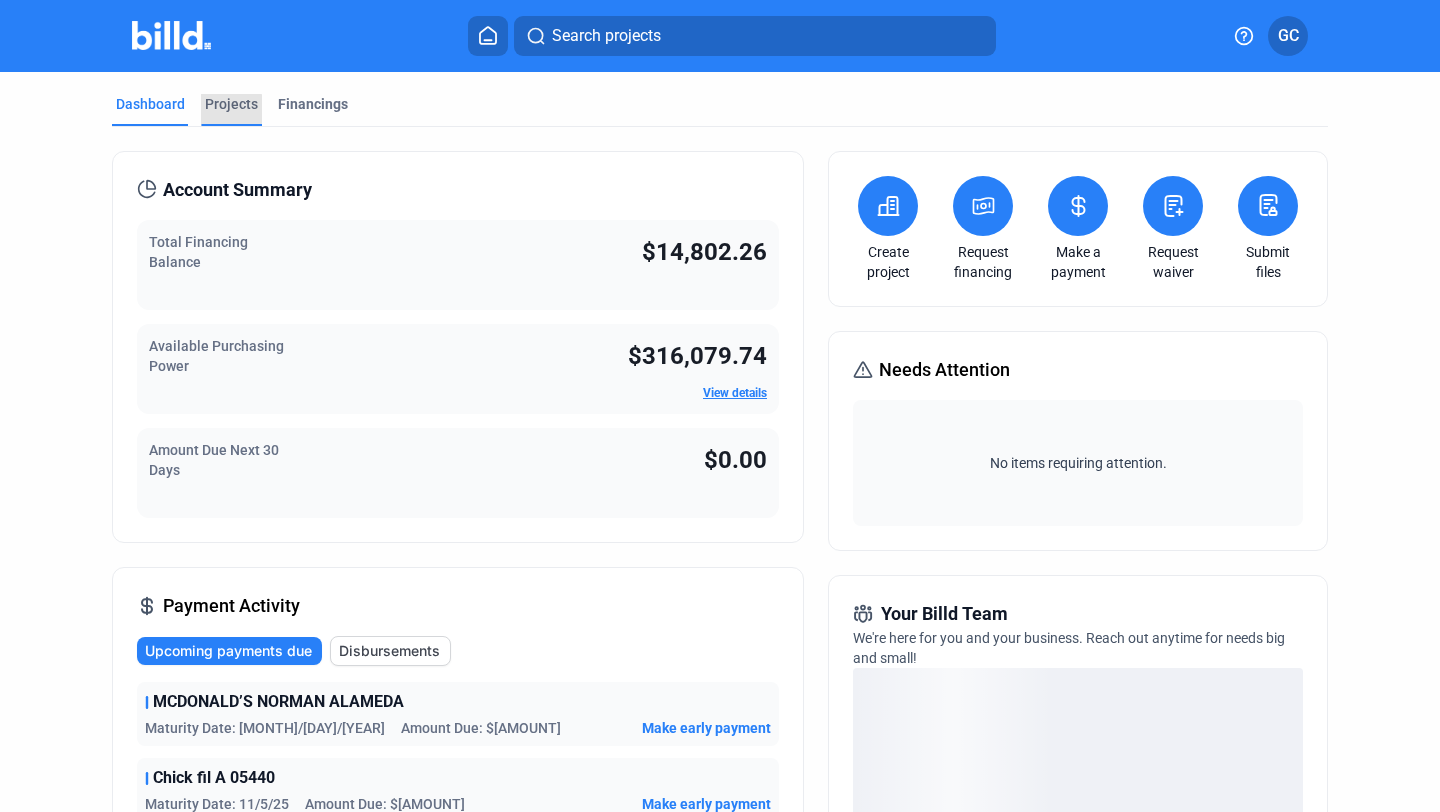 click on "Projects" at bounding box center [231, 110] 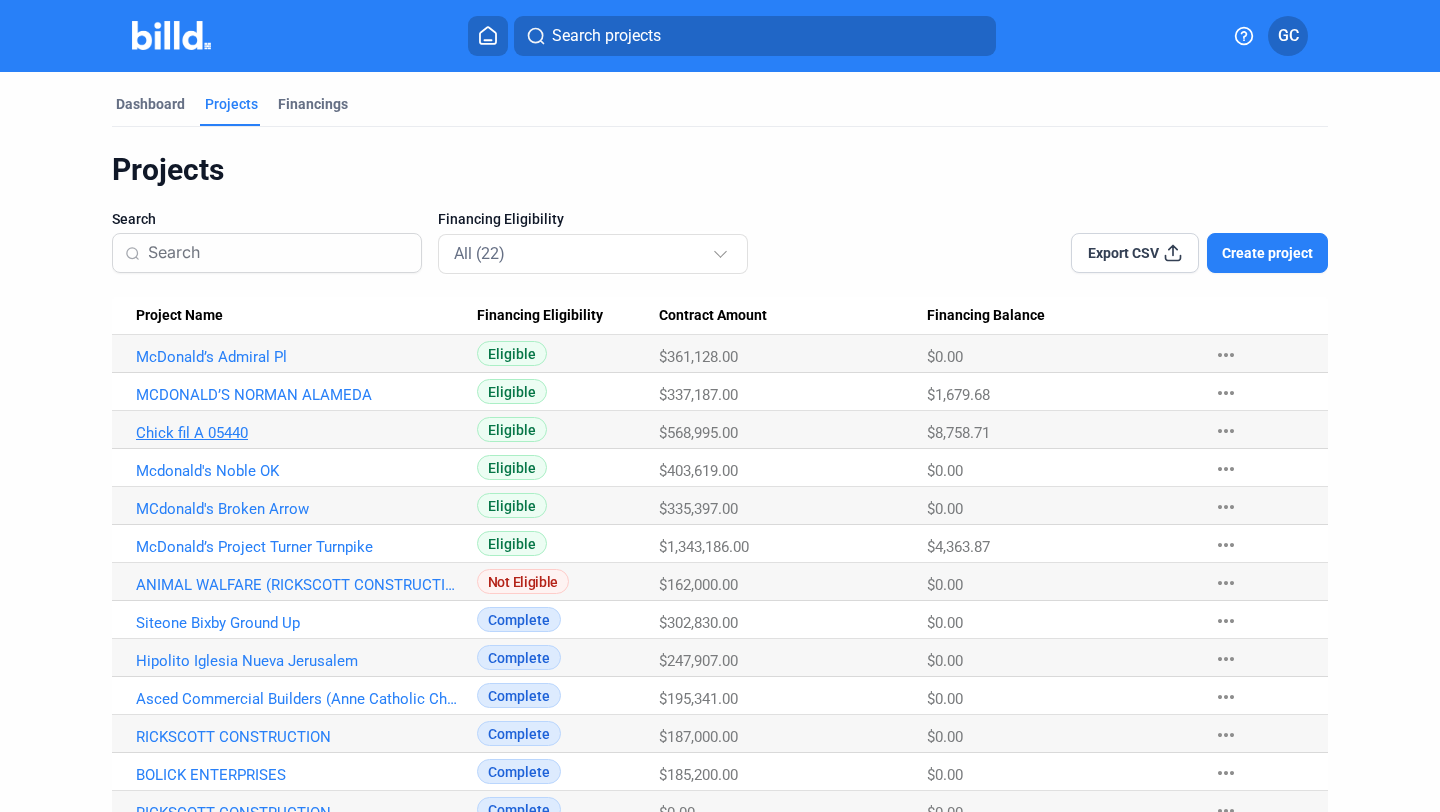 click on "Chick fil A 05440" at bounding box center [297, 357] 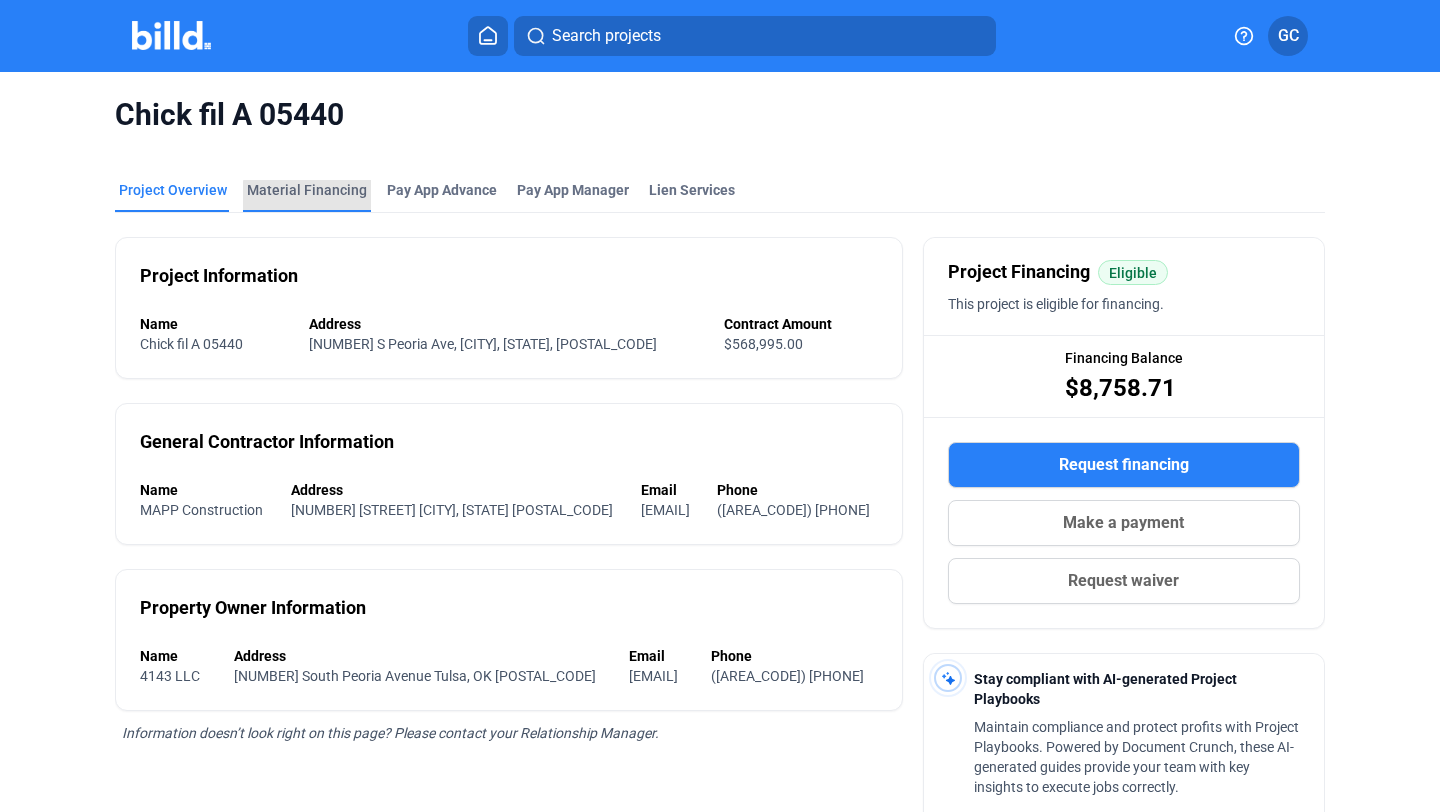 click on "Material Financing" at bounding box center (307, 196) 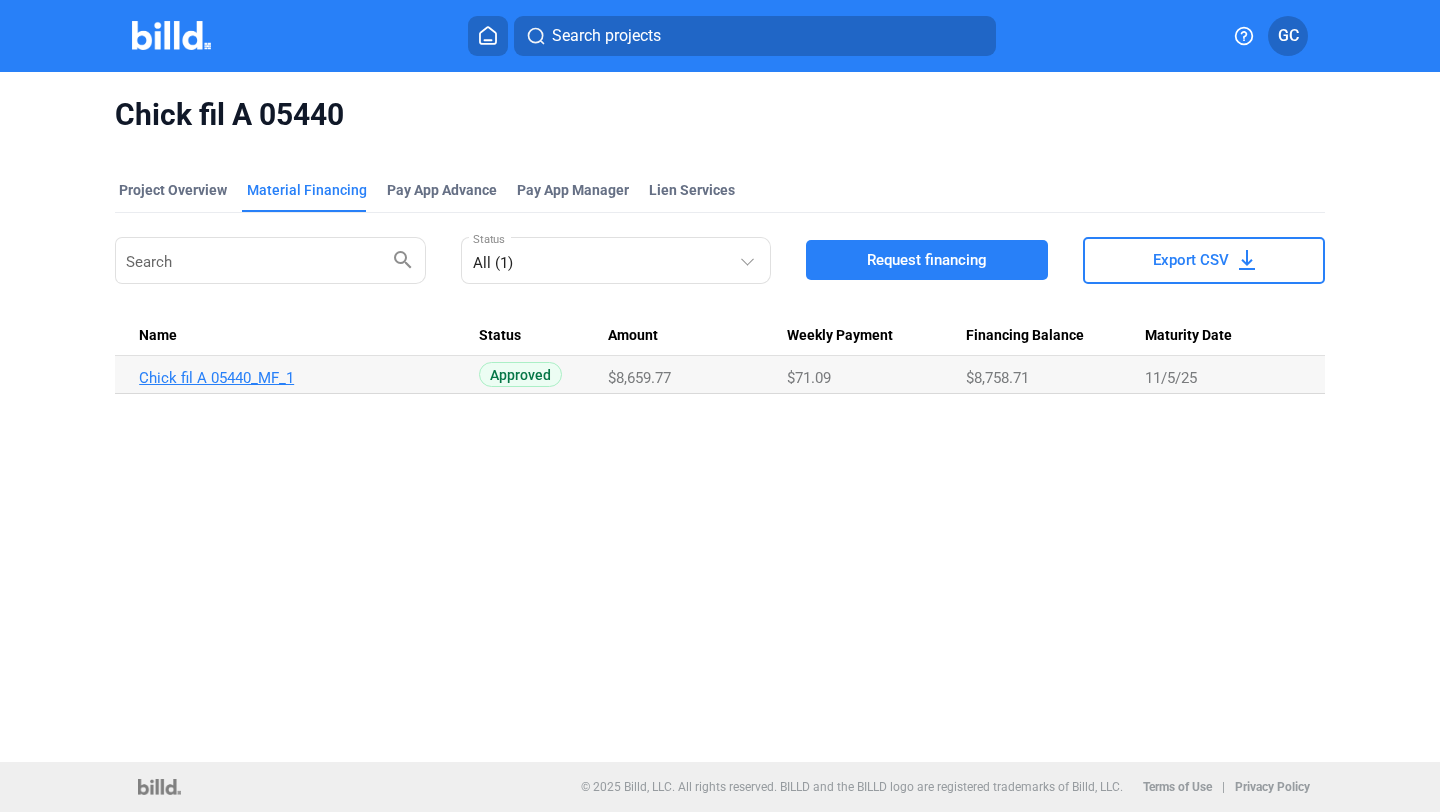 click on "Chick fil A 05440_MF_1" at bounding box center [300, 378] 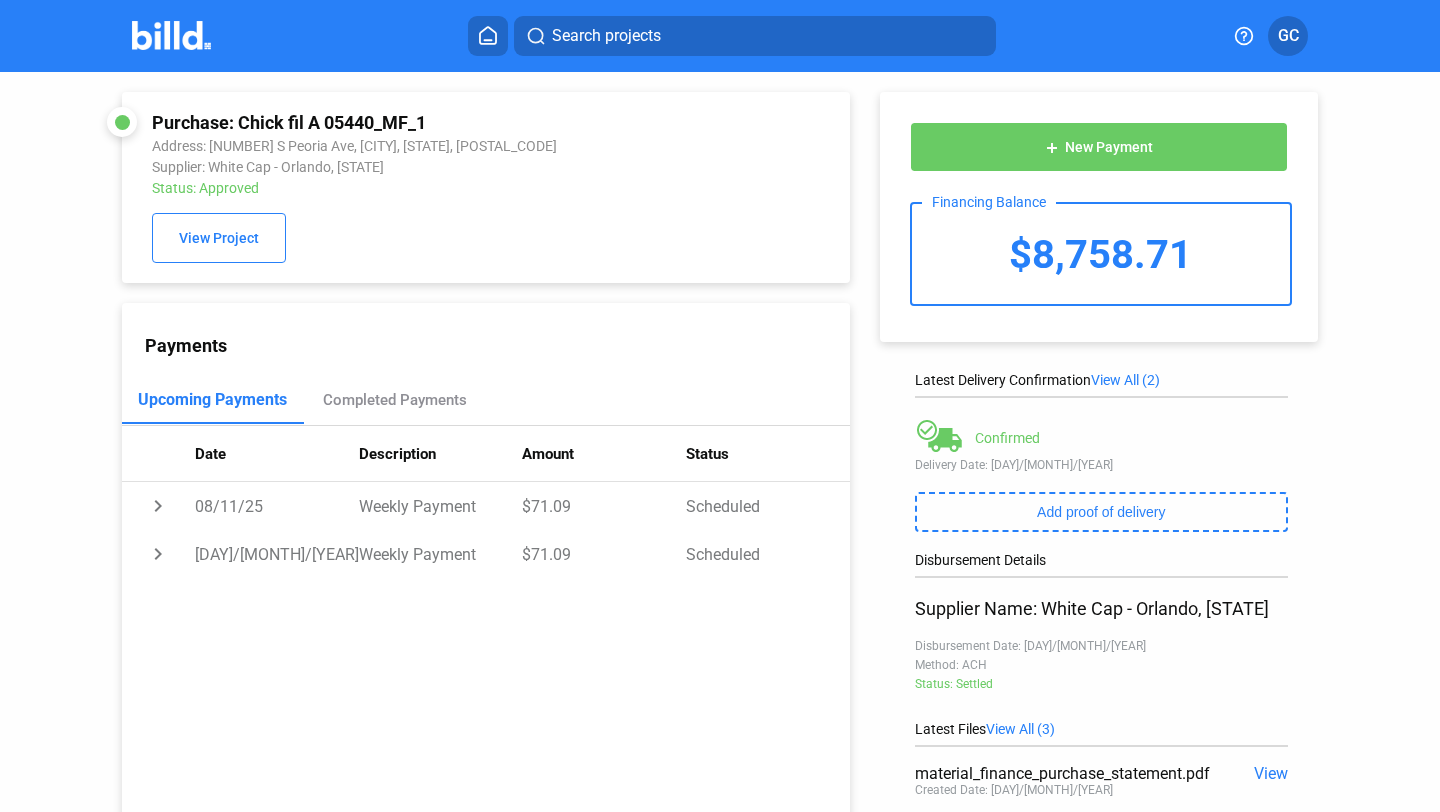 click at bounding box center (171, 35) 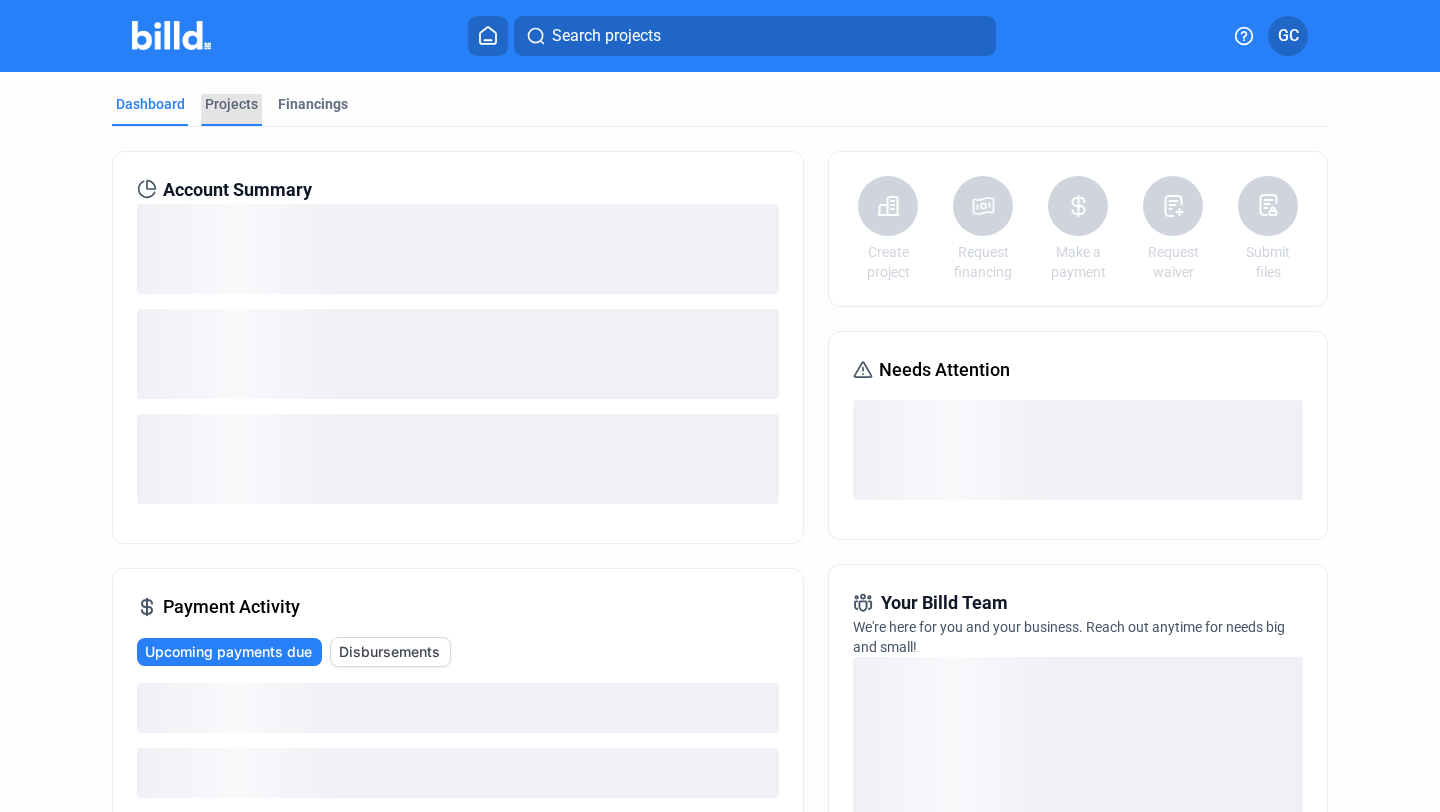 click on "Projects" at bounding box center [231, 104] 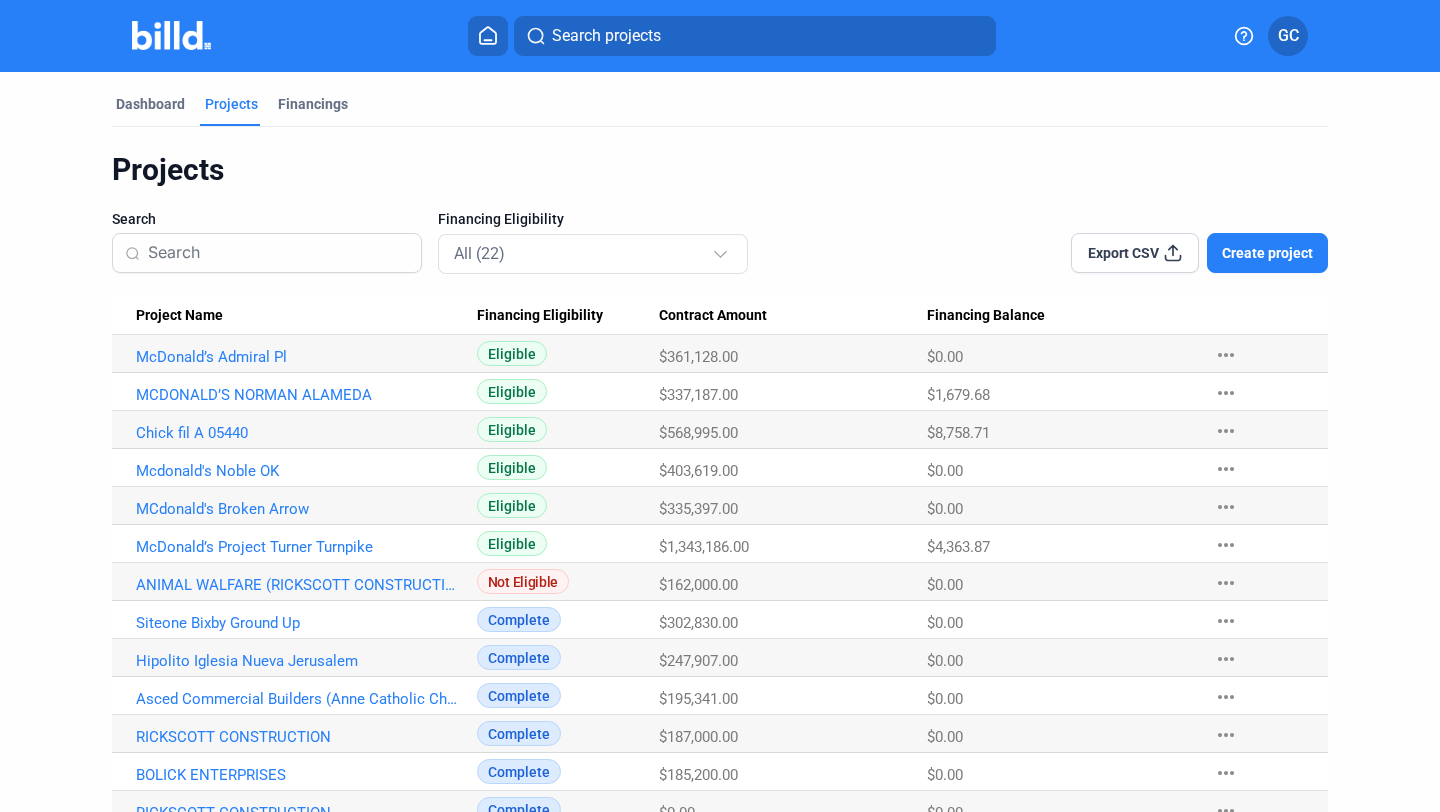 click on "McDonald’s Project Turner Turnpike" at bounding box center [294, 354] 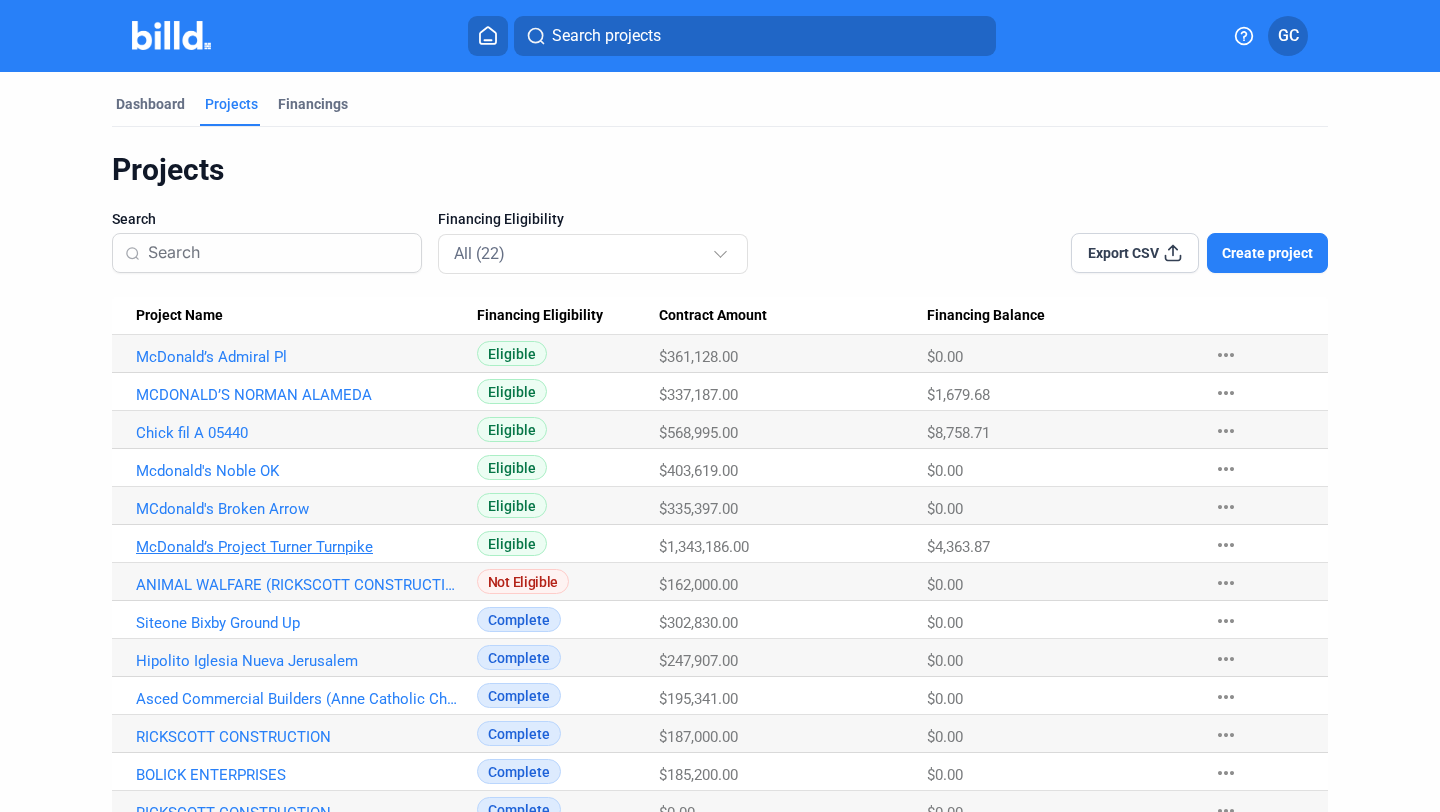 click on "McDonald’s Project Turner Turnpike" at bounding box center [297, 357] 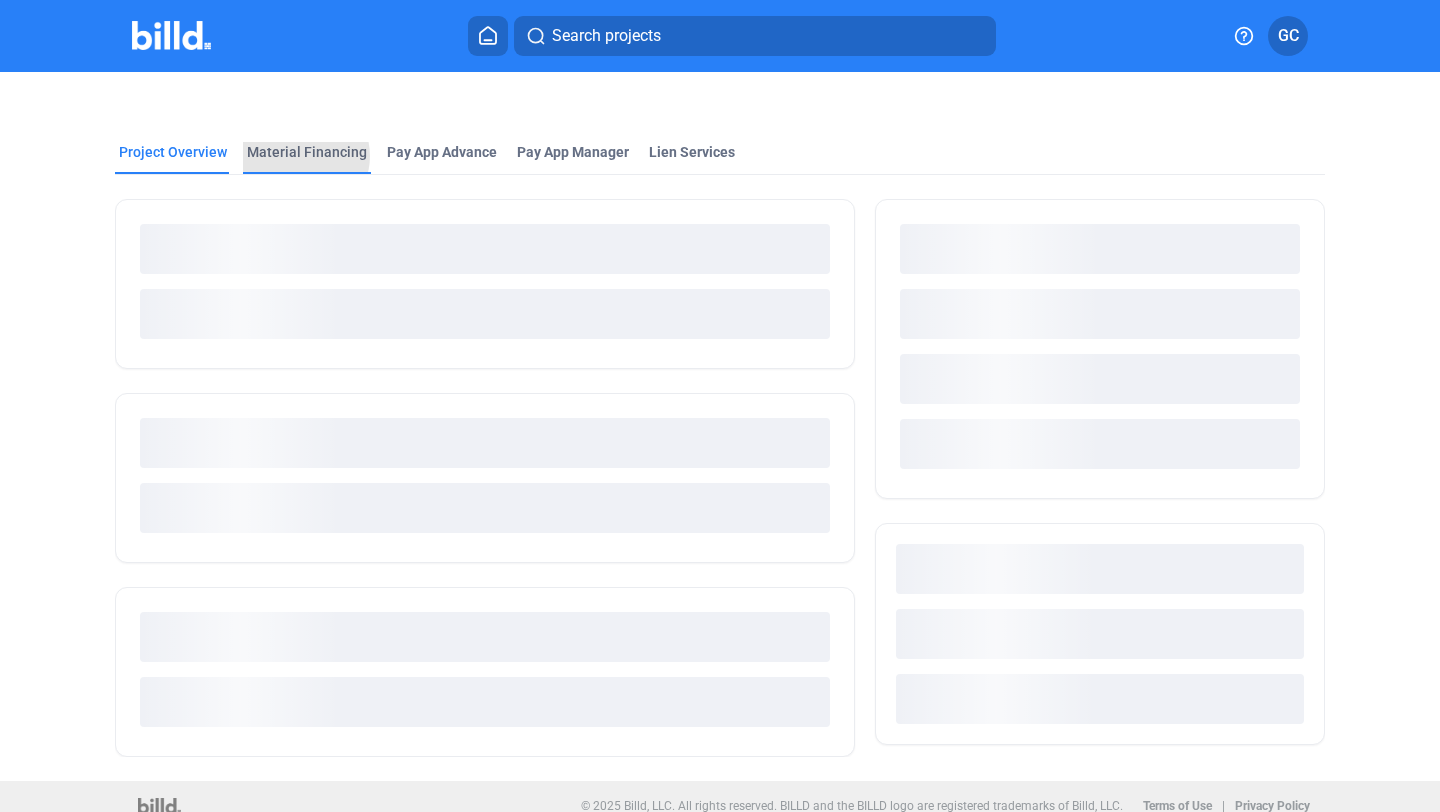 click on "Material Financing" at bounding box center [307, 152] 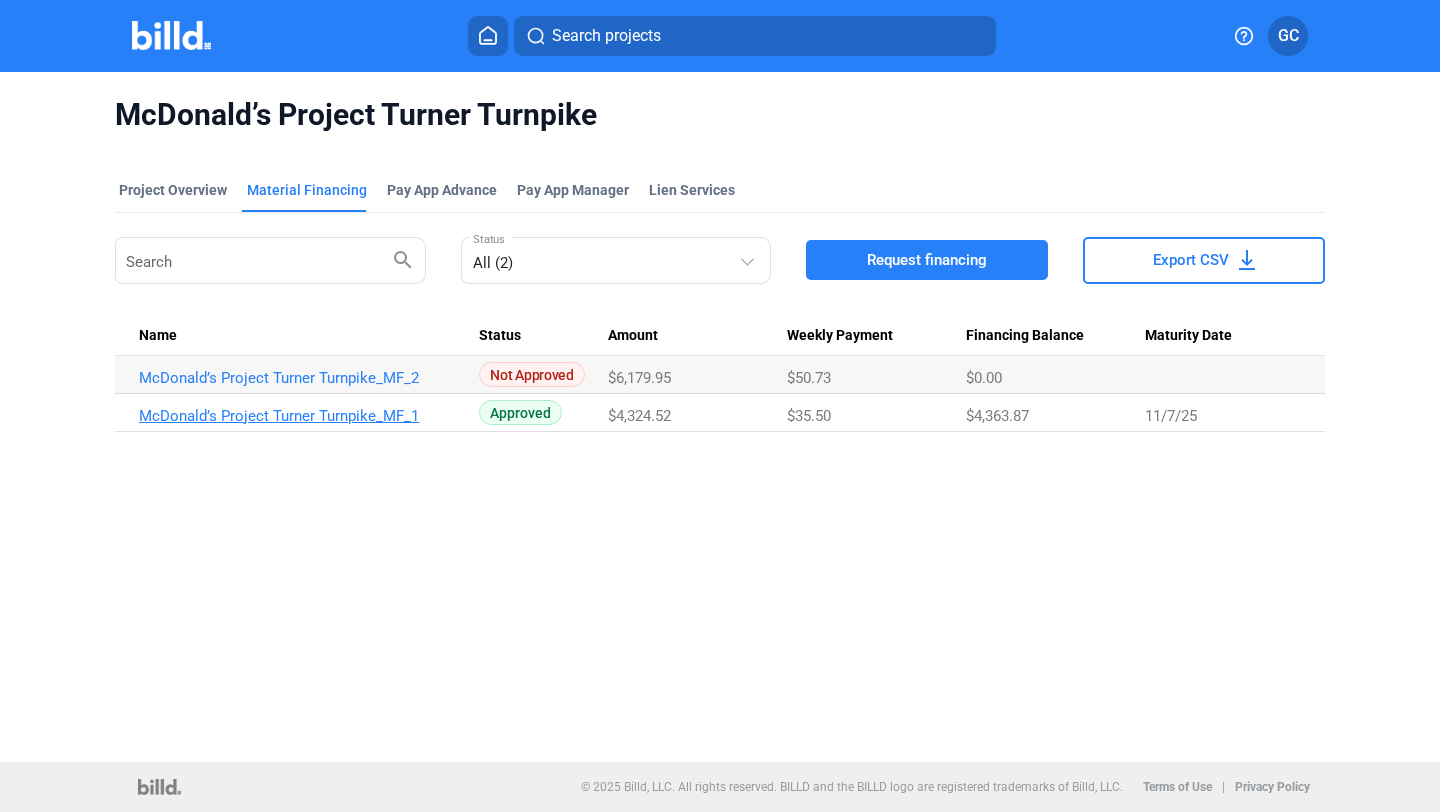 click on "McDonald’s Project Turner Turnpike_MF_1" at bounding box center [300, 378] 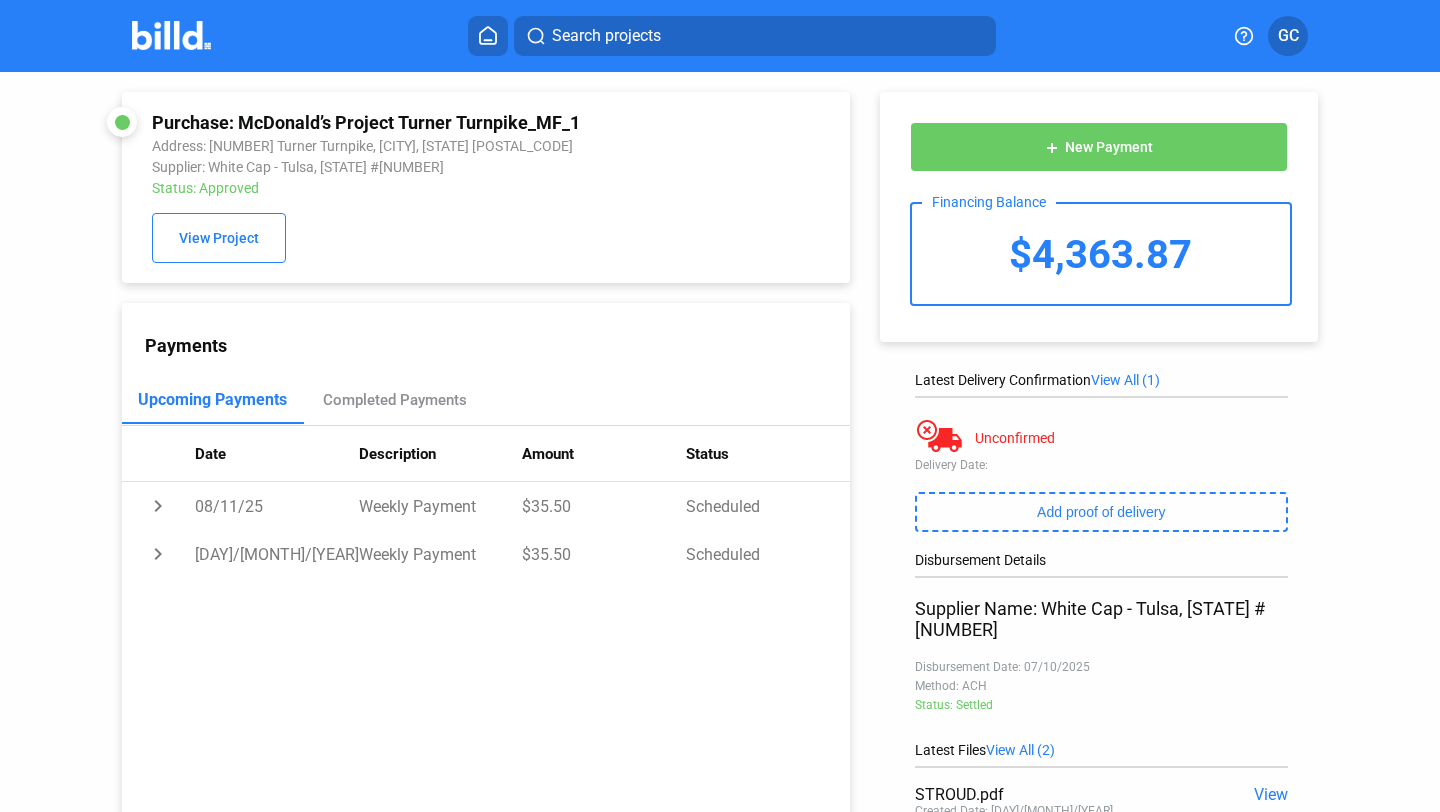 click at bounding box center [171, 35] 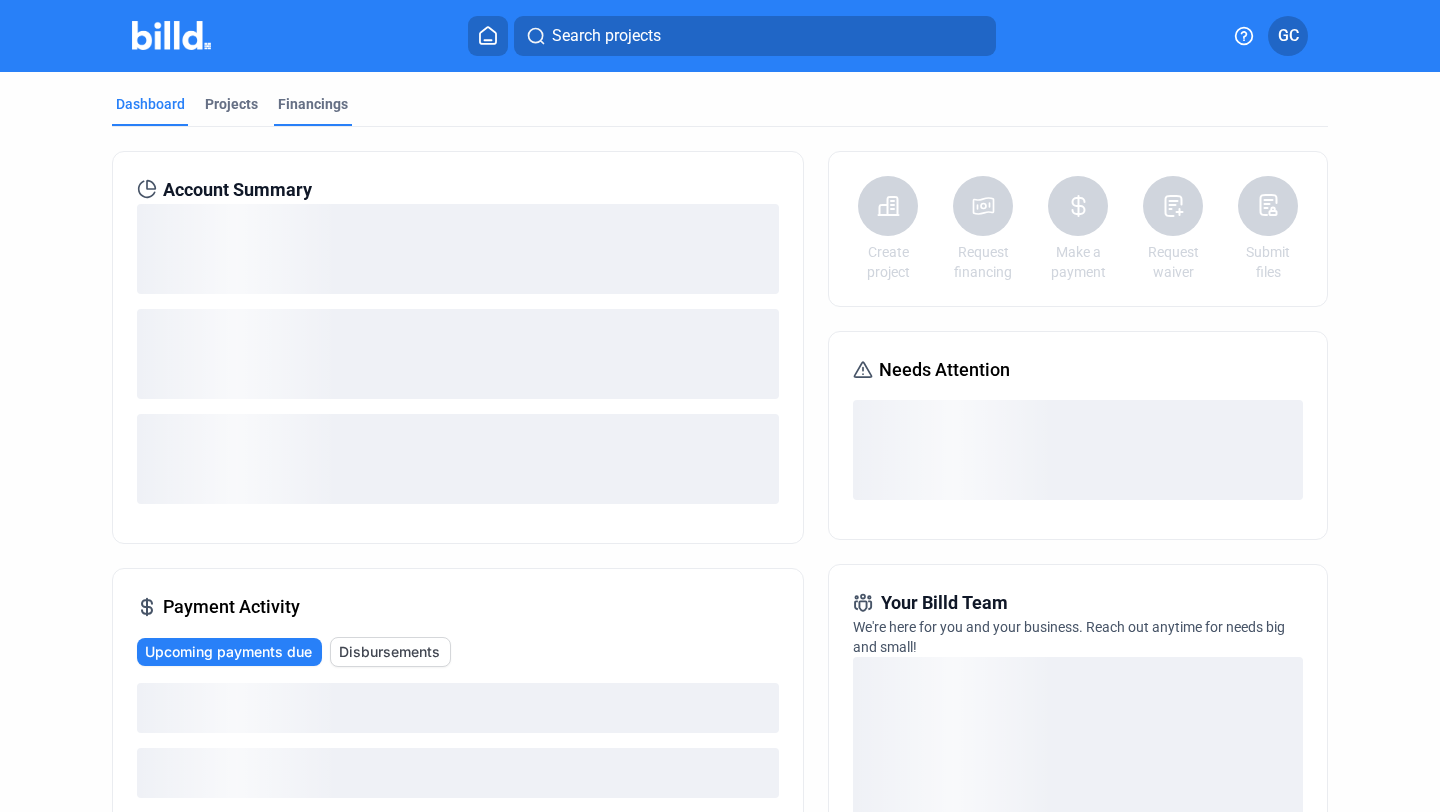 click on "Financings" at bounding box center [313, 104] 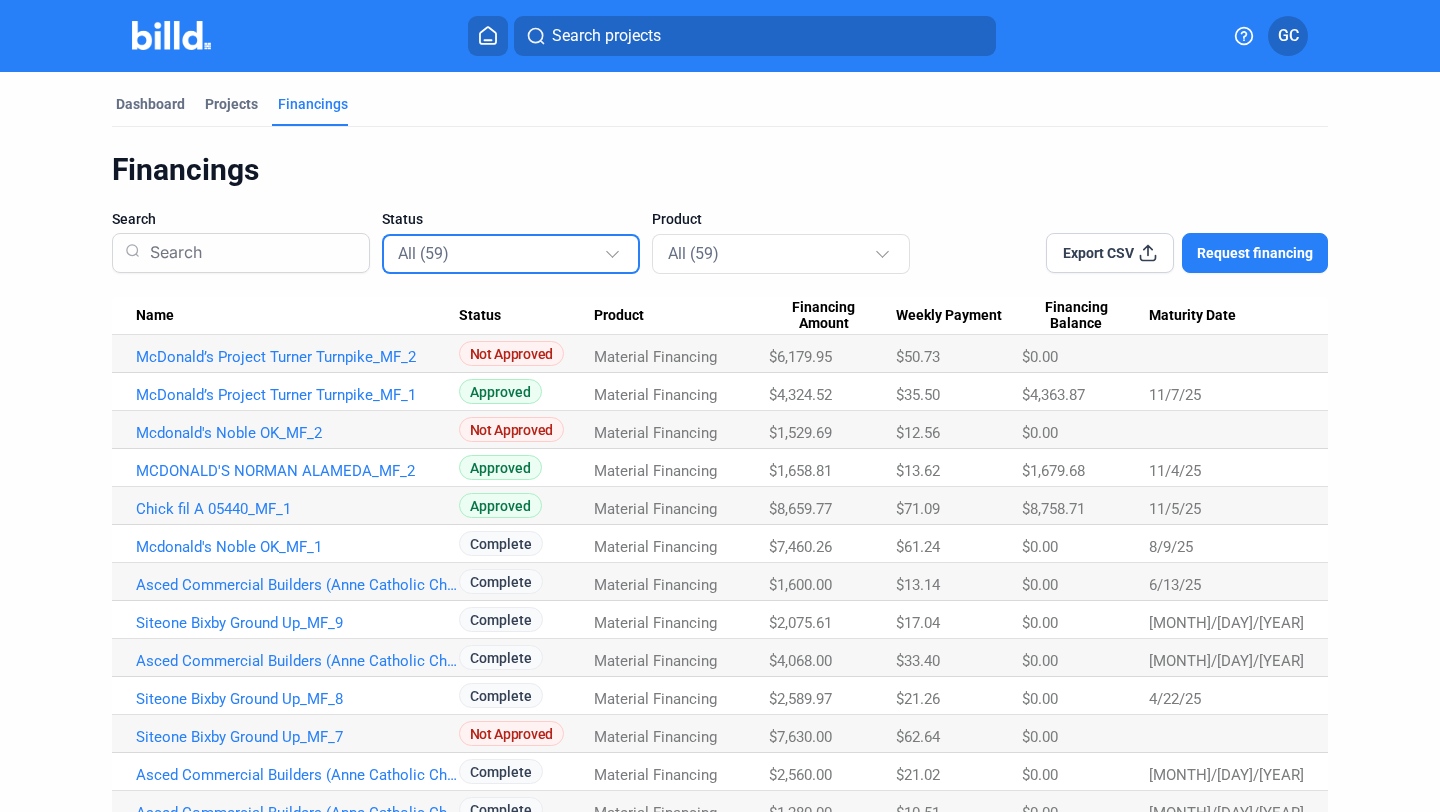 click on "All (59)" at bounding box center [501, 253] 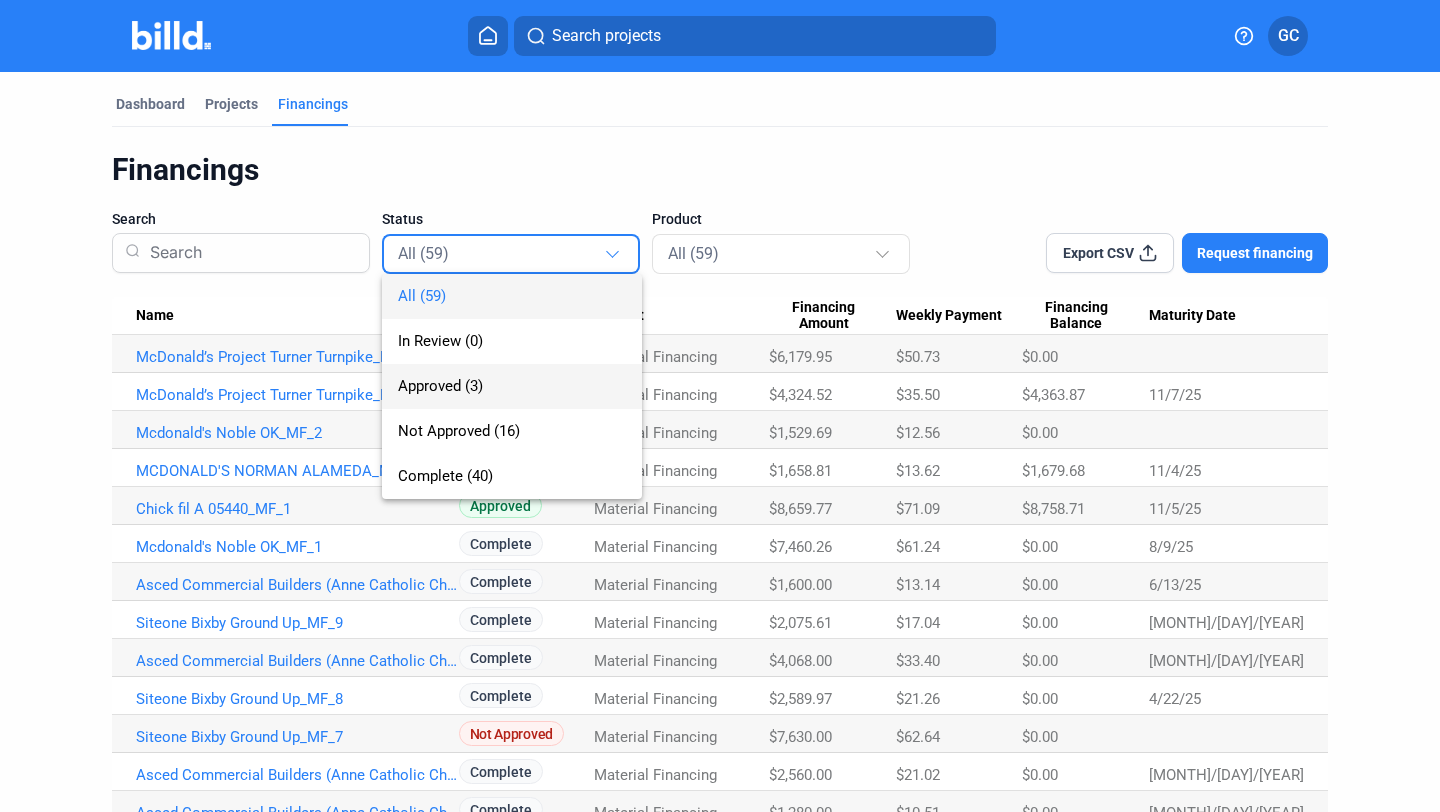 click on "Approved (3)" at bounding box center [512, 386] 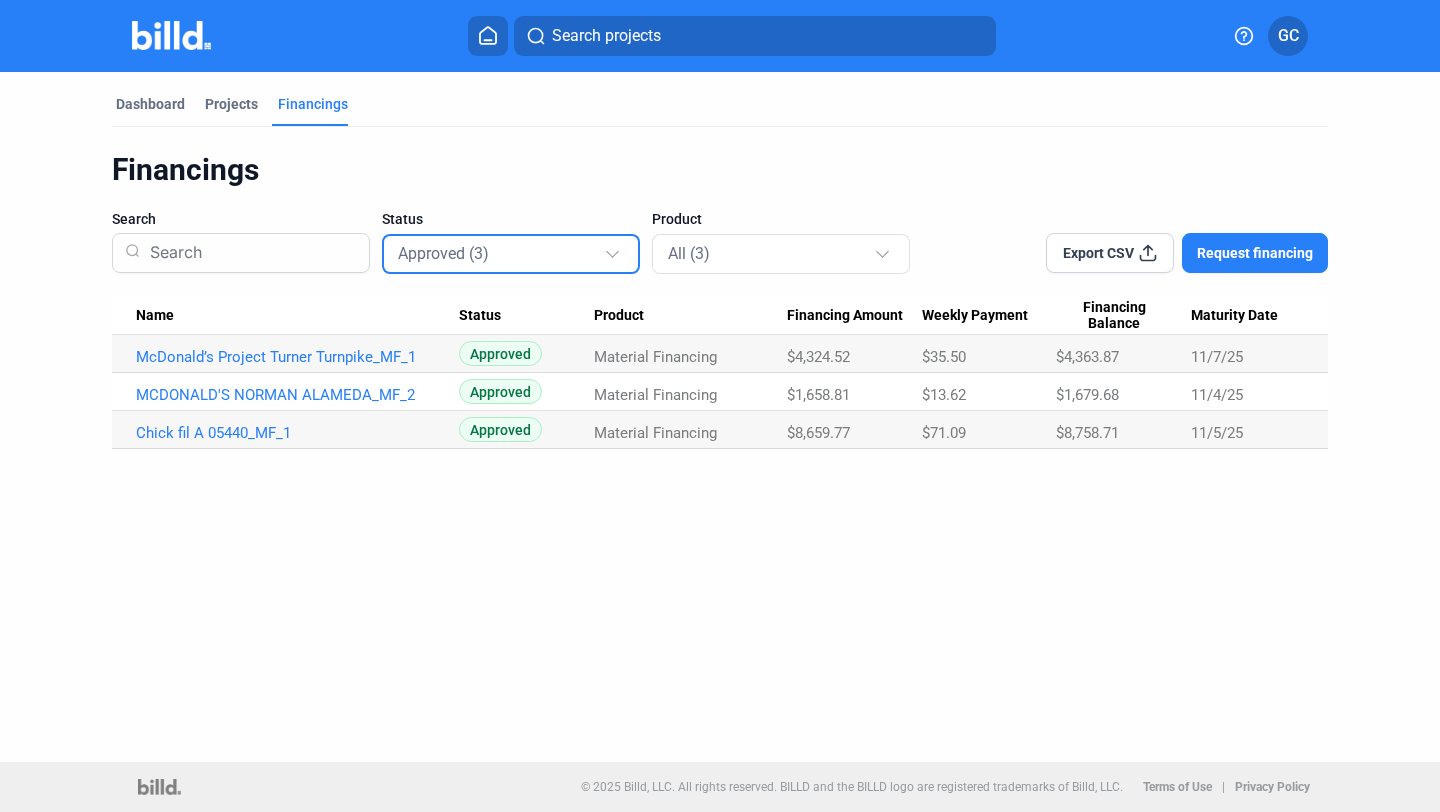 click at bounding box center [615, 245] 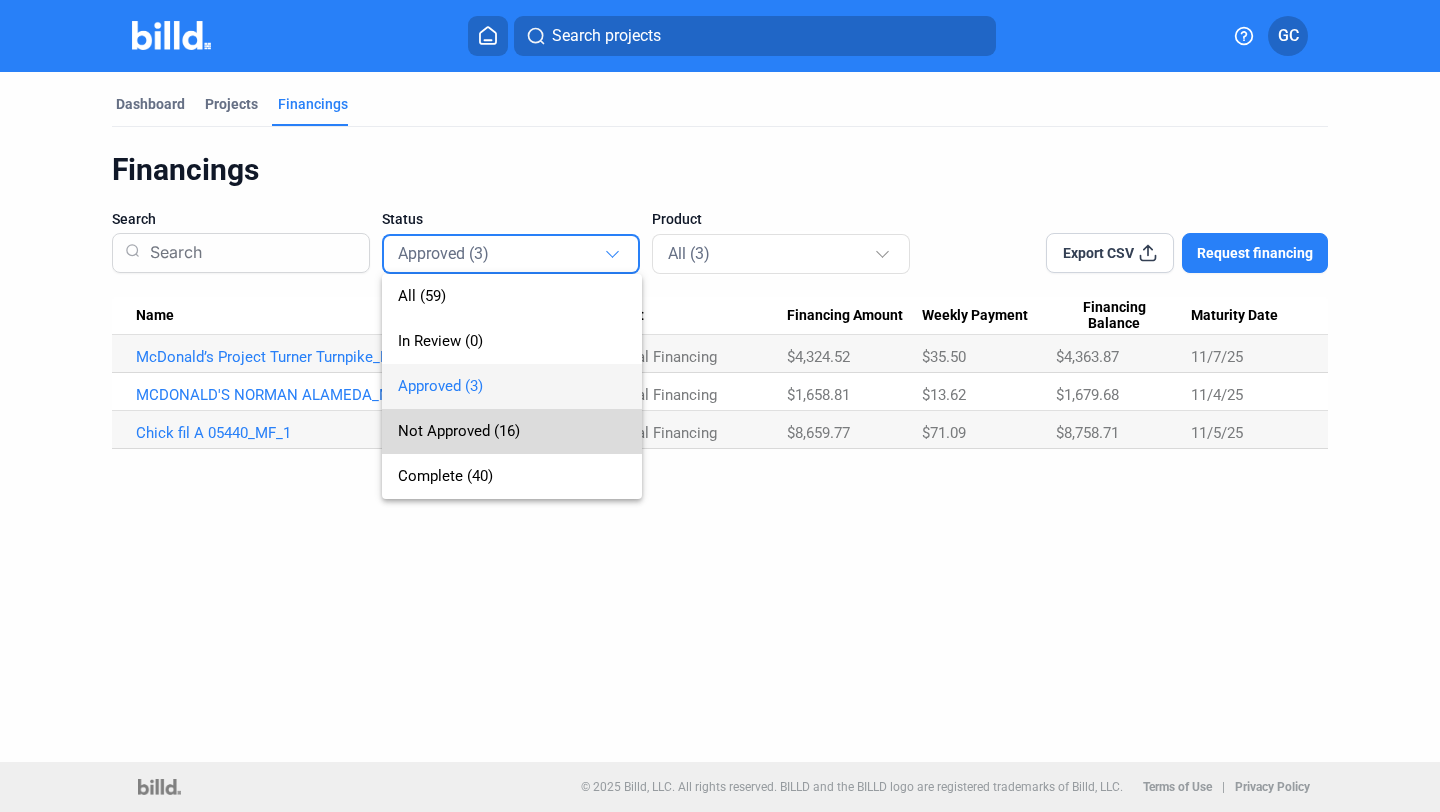 click on "Not Approved (16)" at bounding box center (459, 431) 